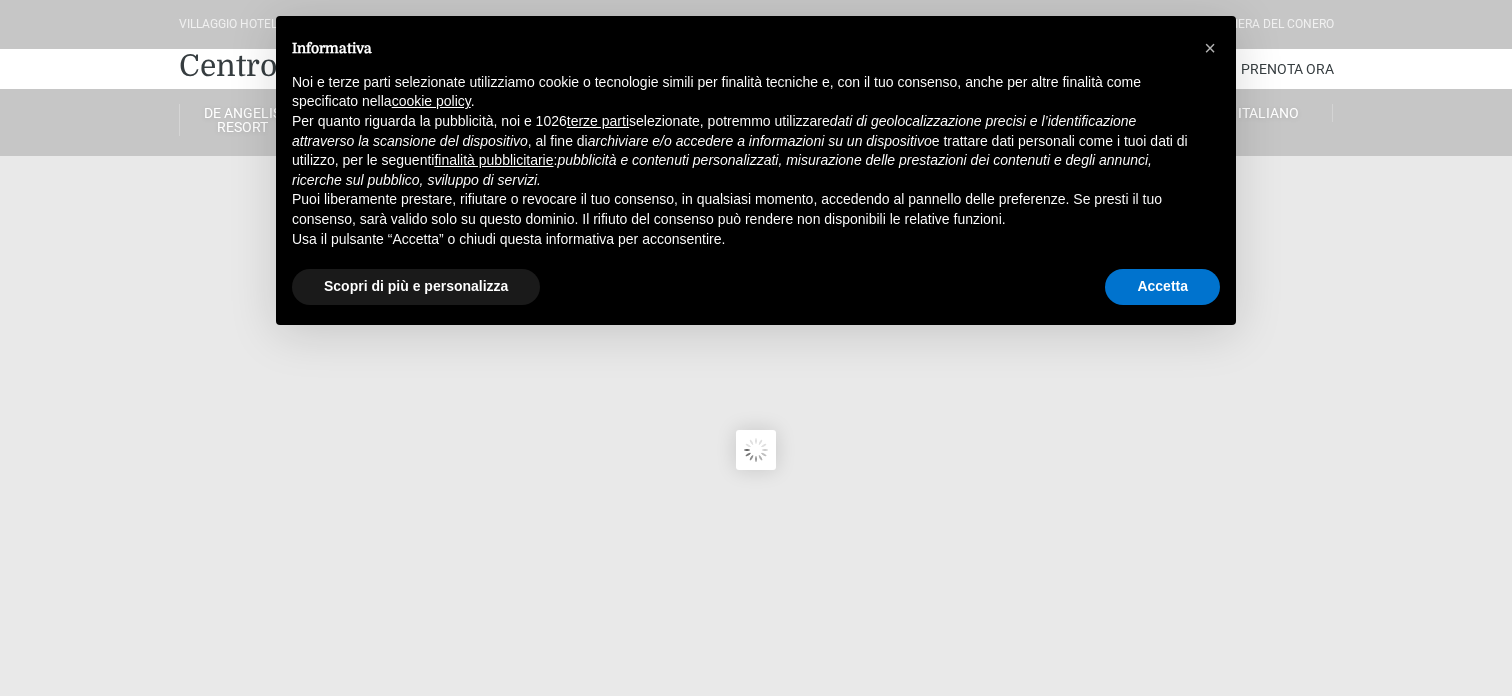 scroll, scrollTop: 0, scrollLeft: 0, axis: both 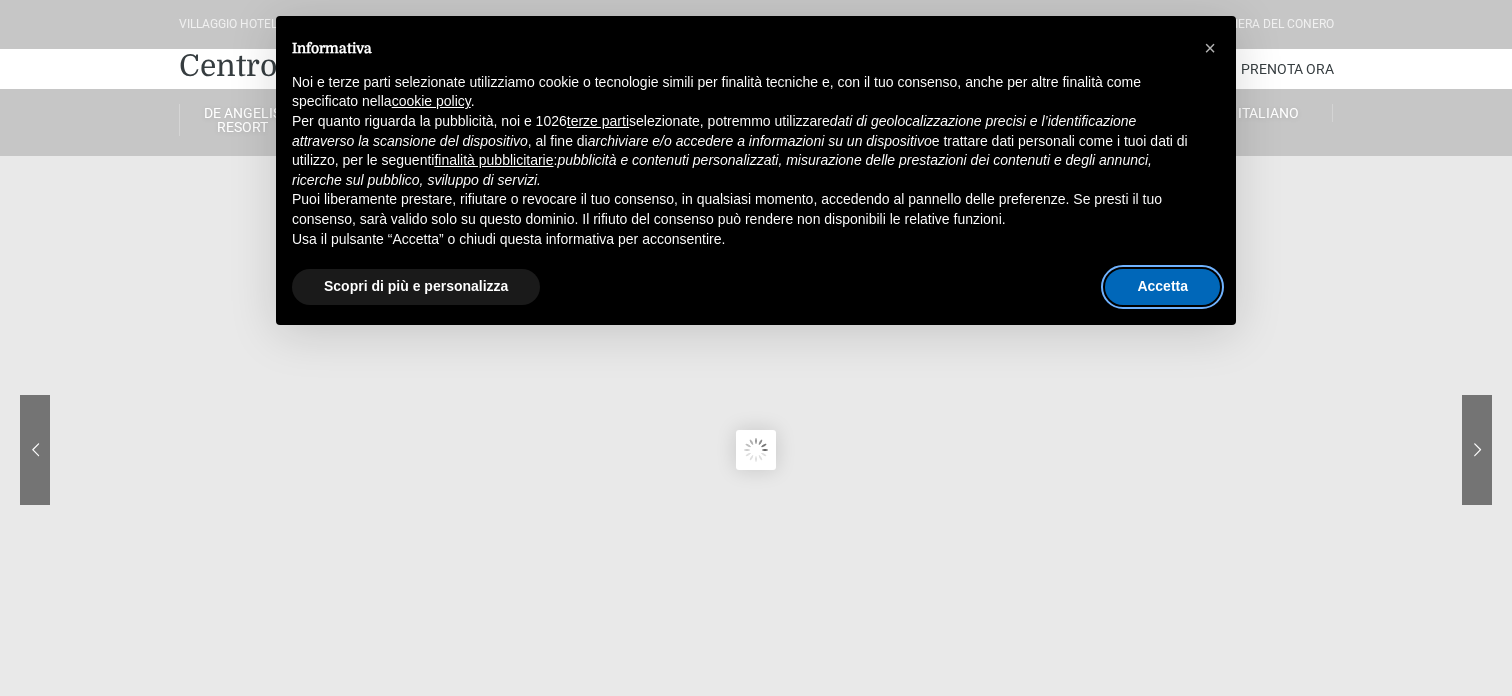 click on "Accetta" at bounding box center [1162, 287] 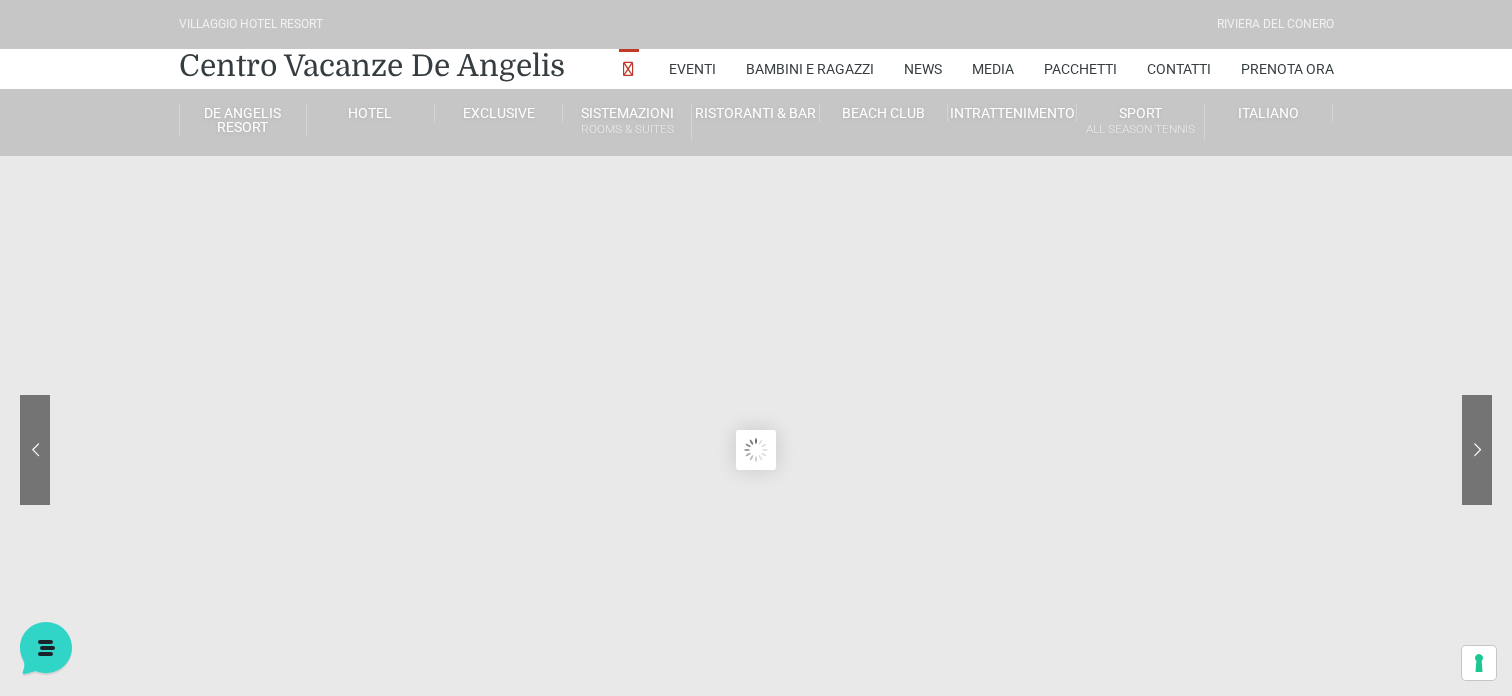 scroll, scrollTop: 0, scrollLeft: 0, axis: both 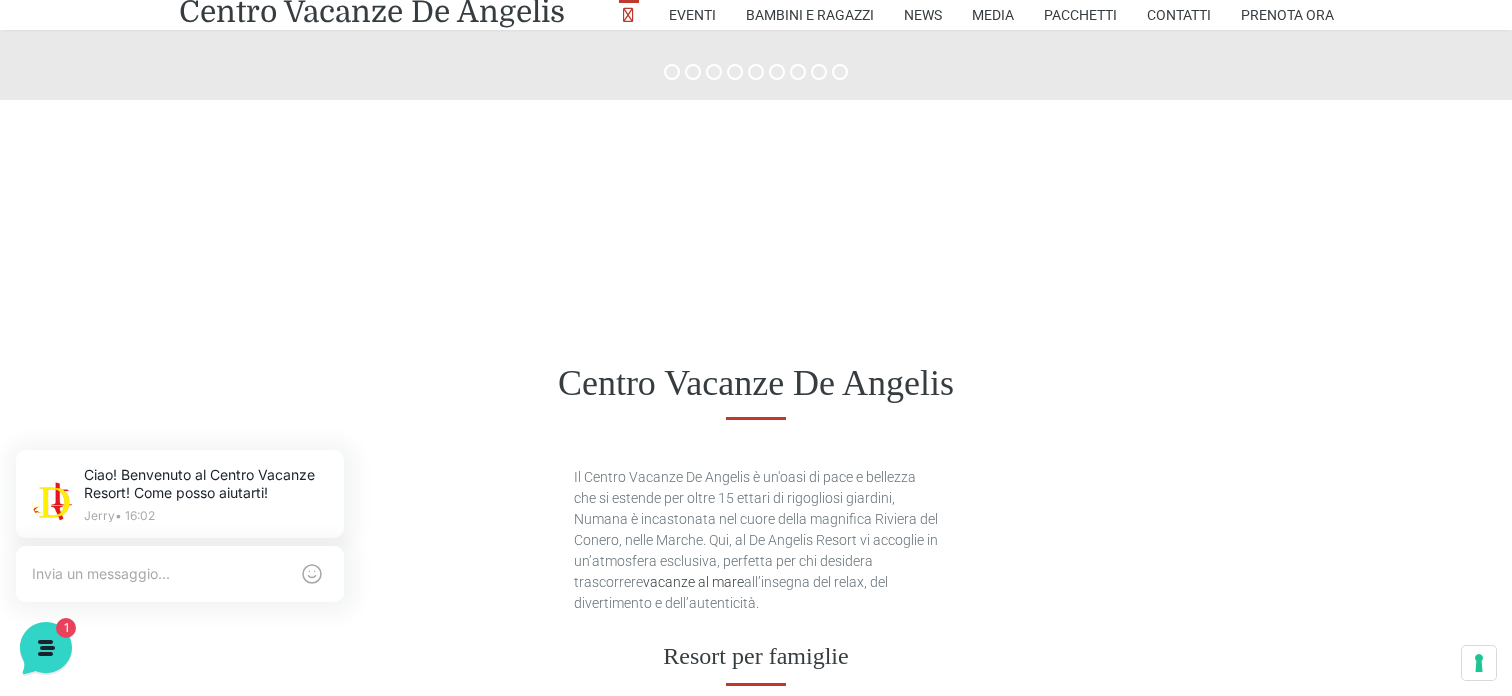 drag, startPoint x: 373, startPoint y: 307, endPoint x: 113, endPoint y: 287, distance: 260.7681 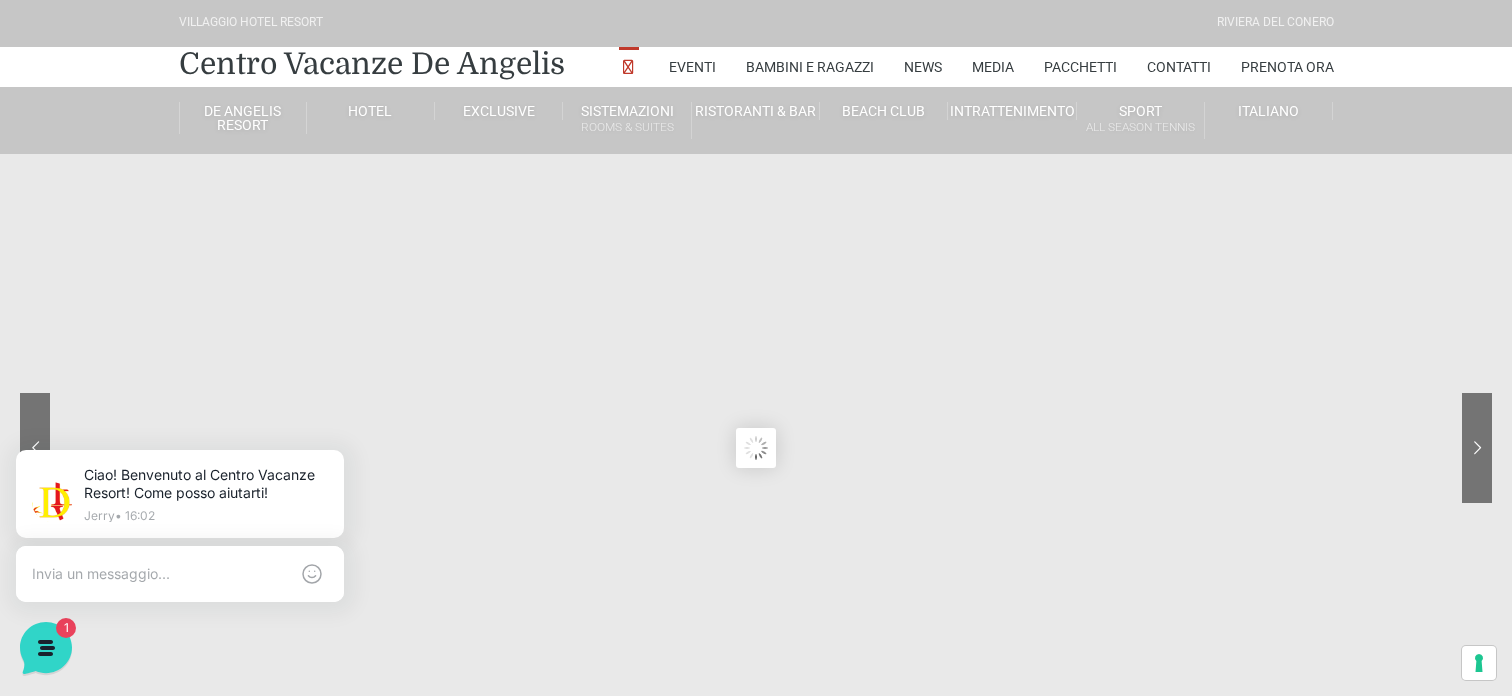 scroll, scrollTop: 0, scrollLeft: 0, axis: both 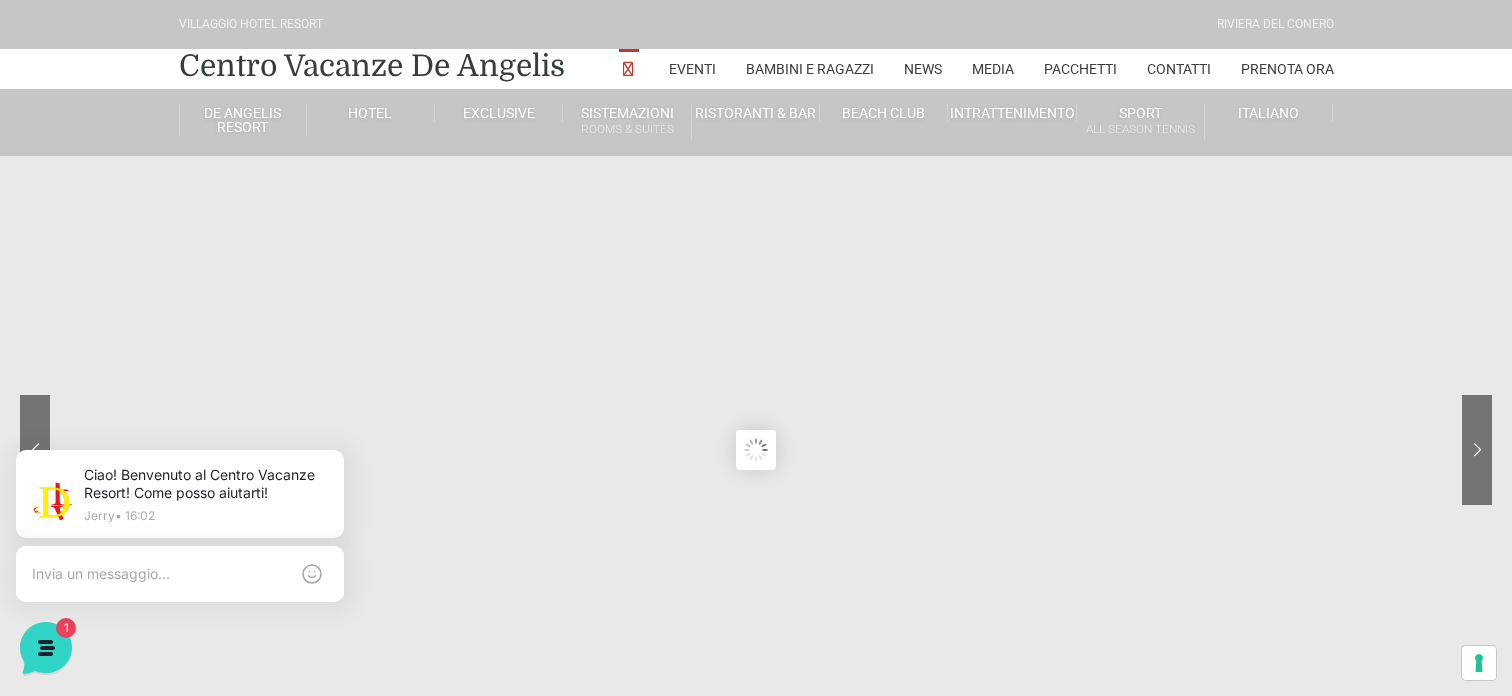 click at bounding box center (756, 450) 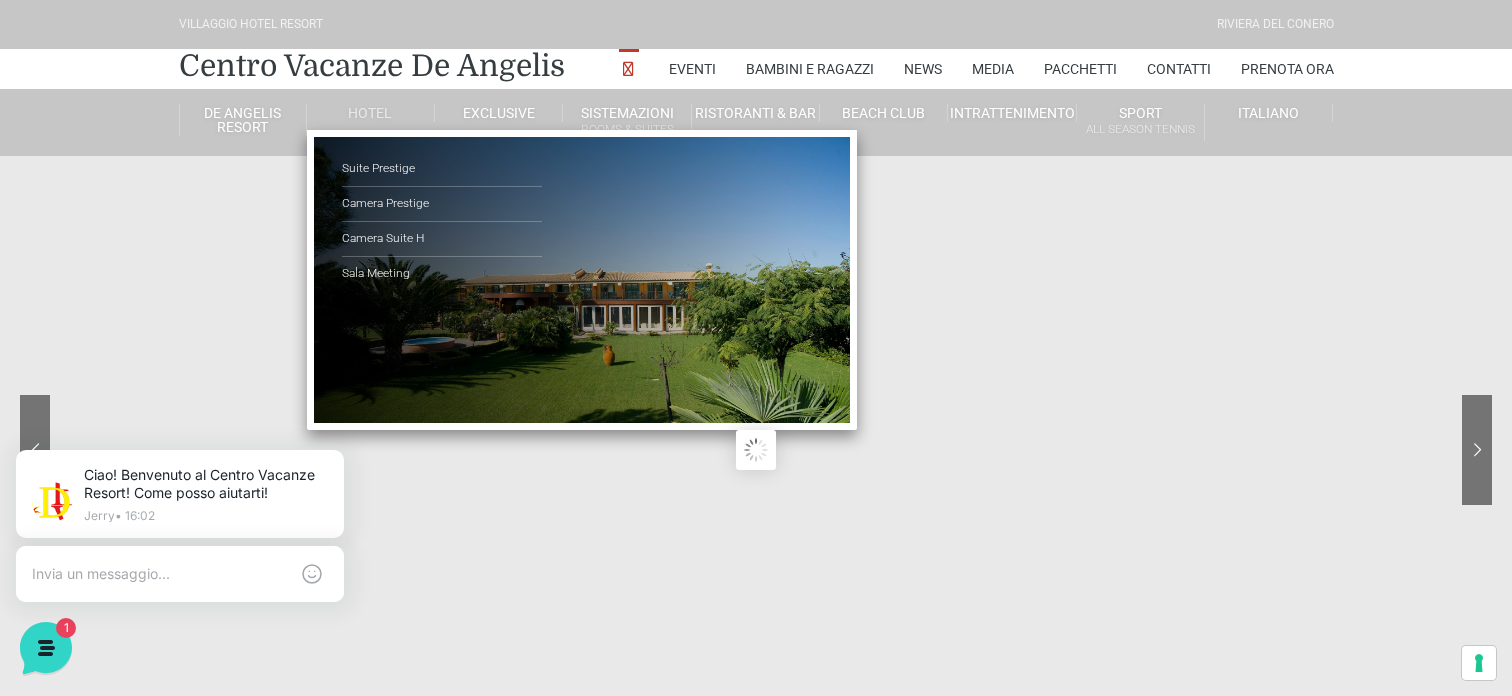 click on "Hotel" at bounding box center (371, 113) 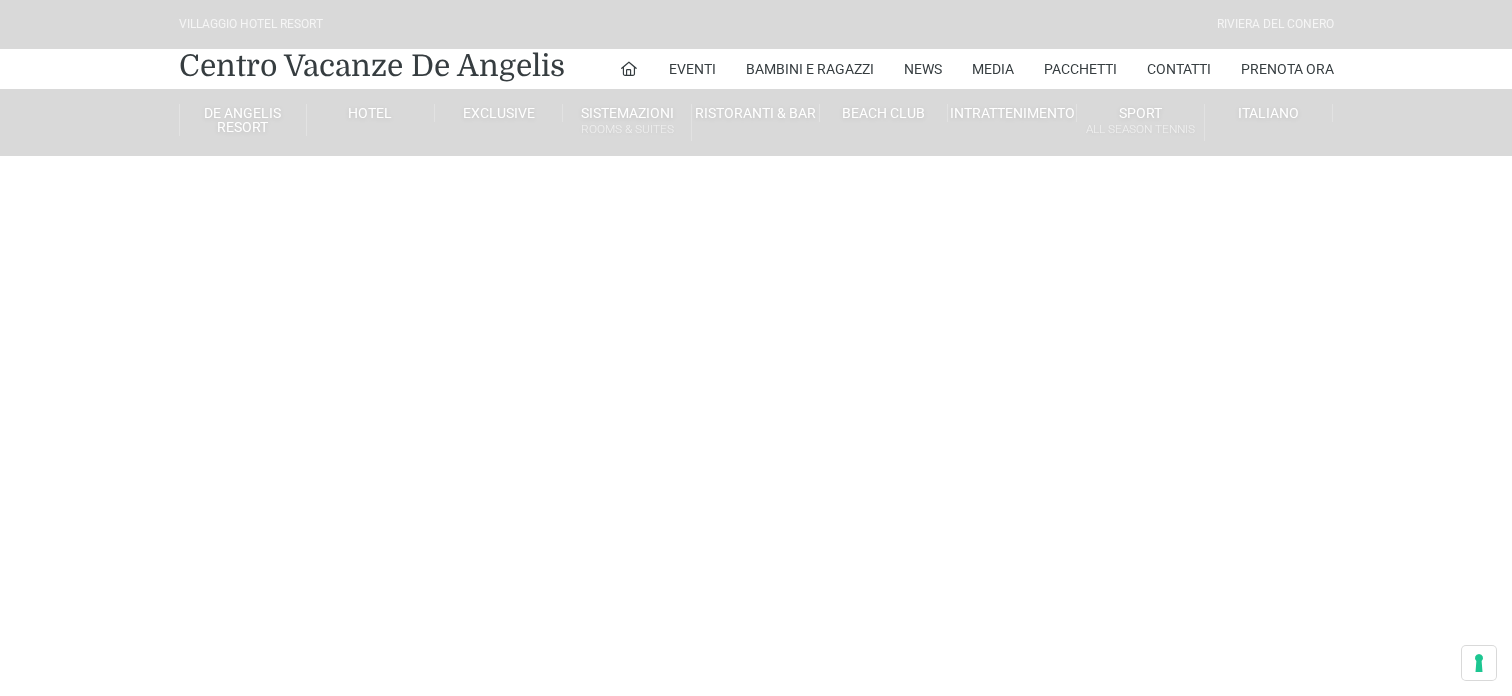 scroll, scrollTop: 0, scrollLeft: 0, axis: both 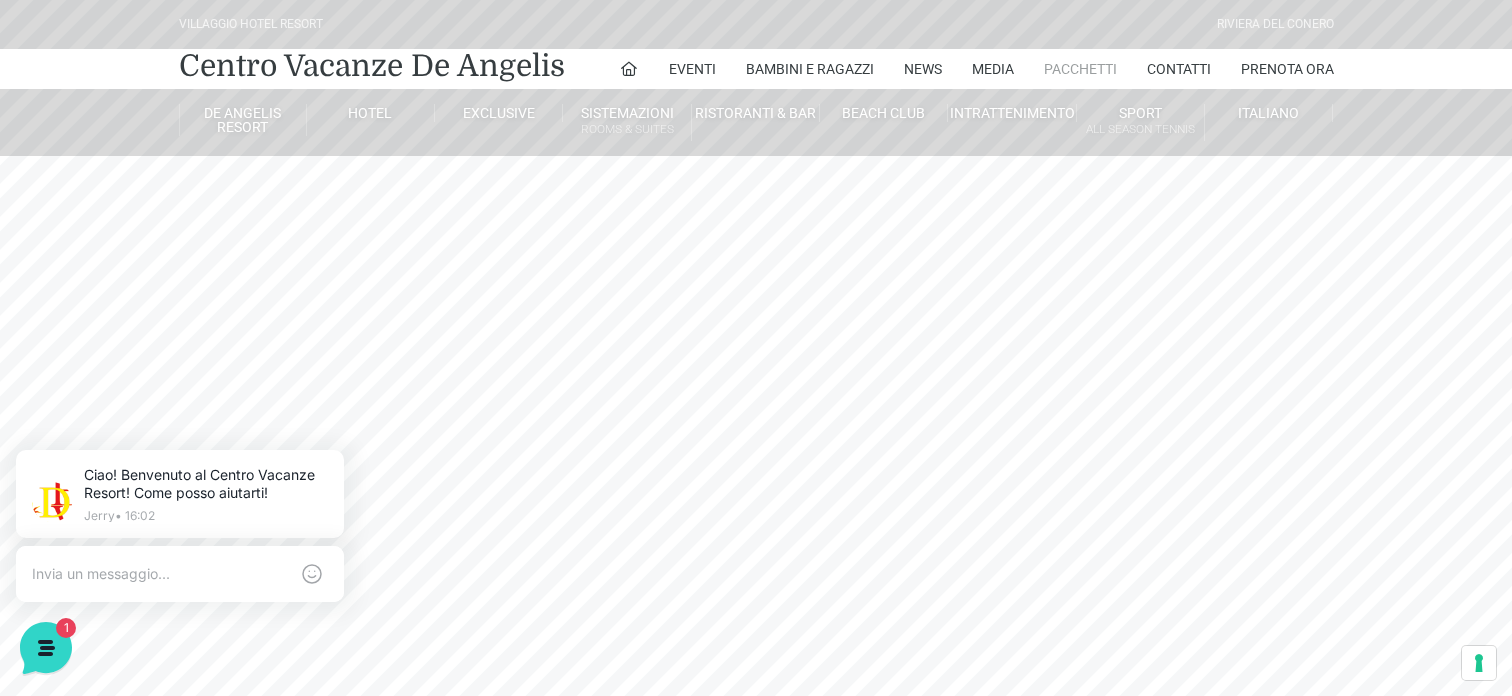 click on "Pacchetti" at bounding box center (1080, 69) 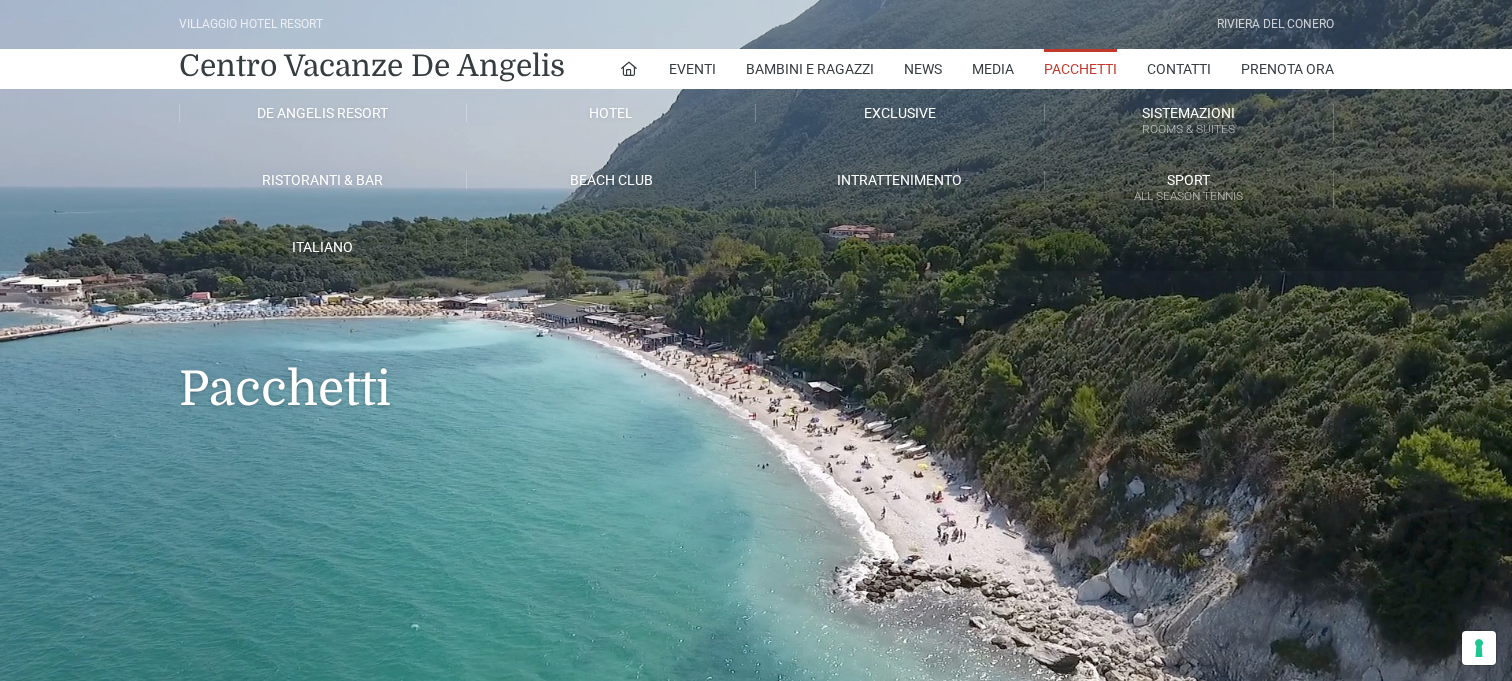 scroll, scrollTop: 0, scrollLeft: 0, axis: both 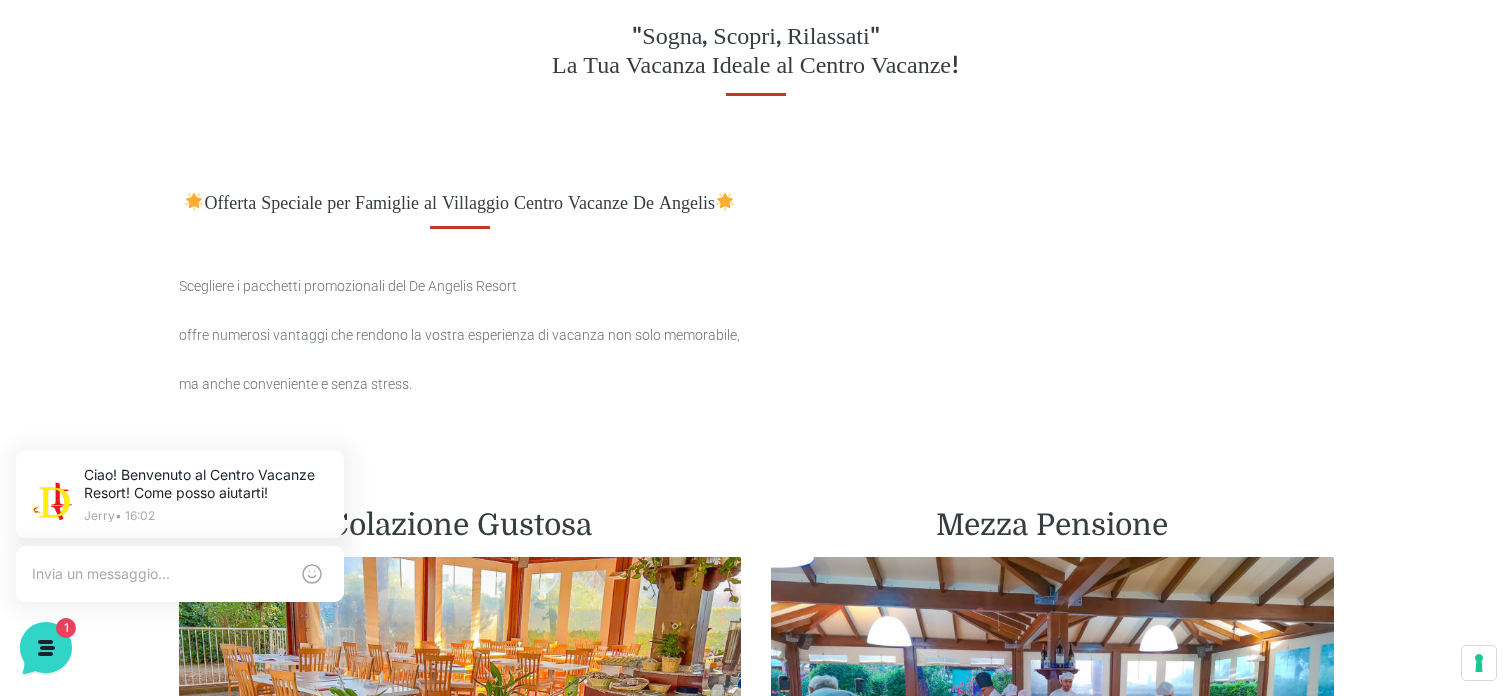 click on "Scegliere i pacchetti promozionali del De Angelis Resort" at bounding box center [460, 286] 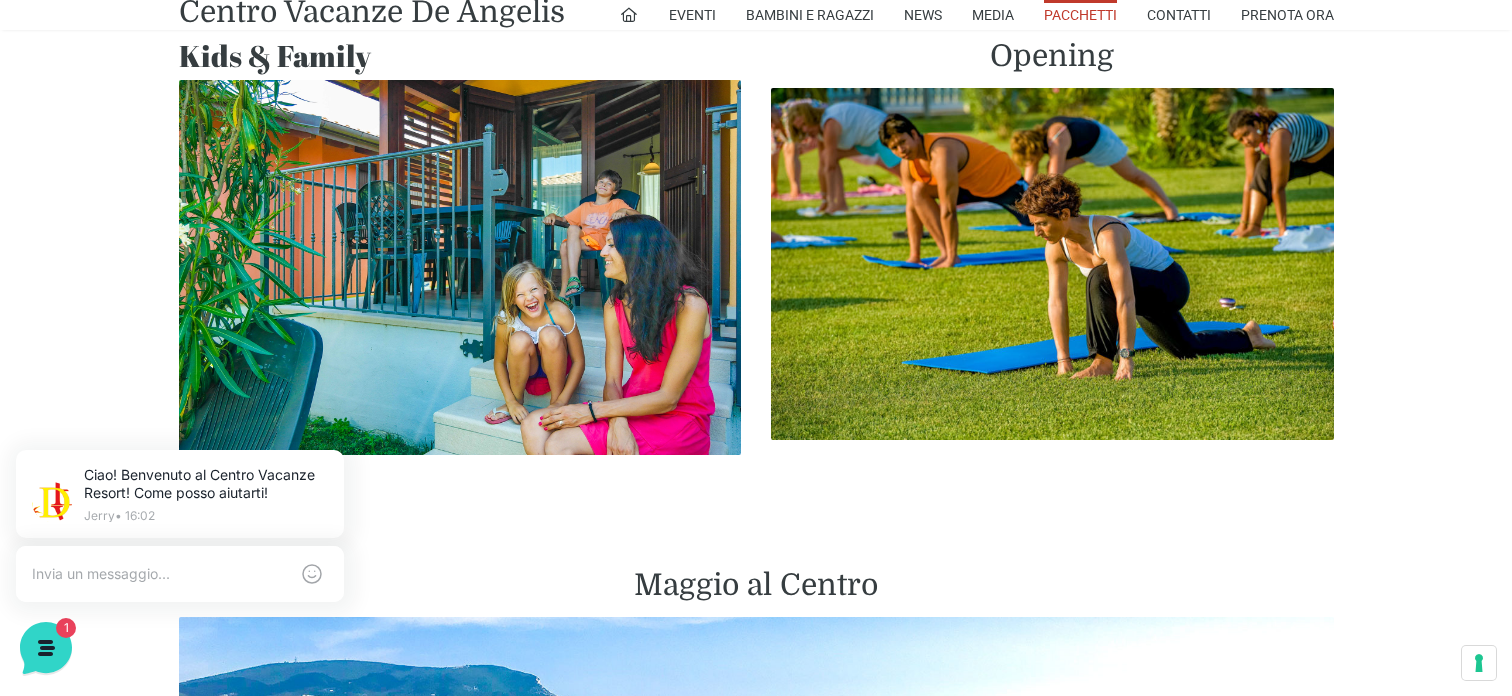 scroll, scrollTop: 1733, scrollLeft: 0, axis: vertical 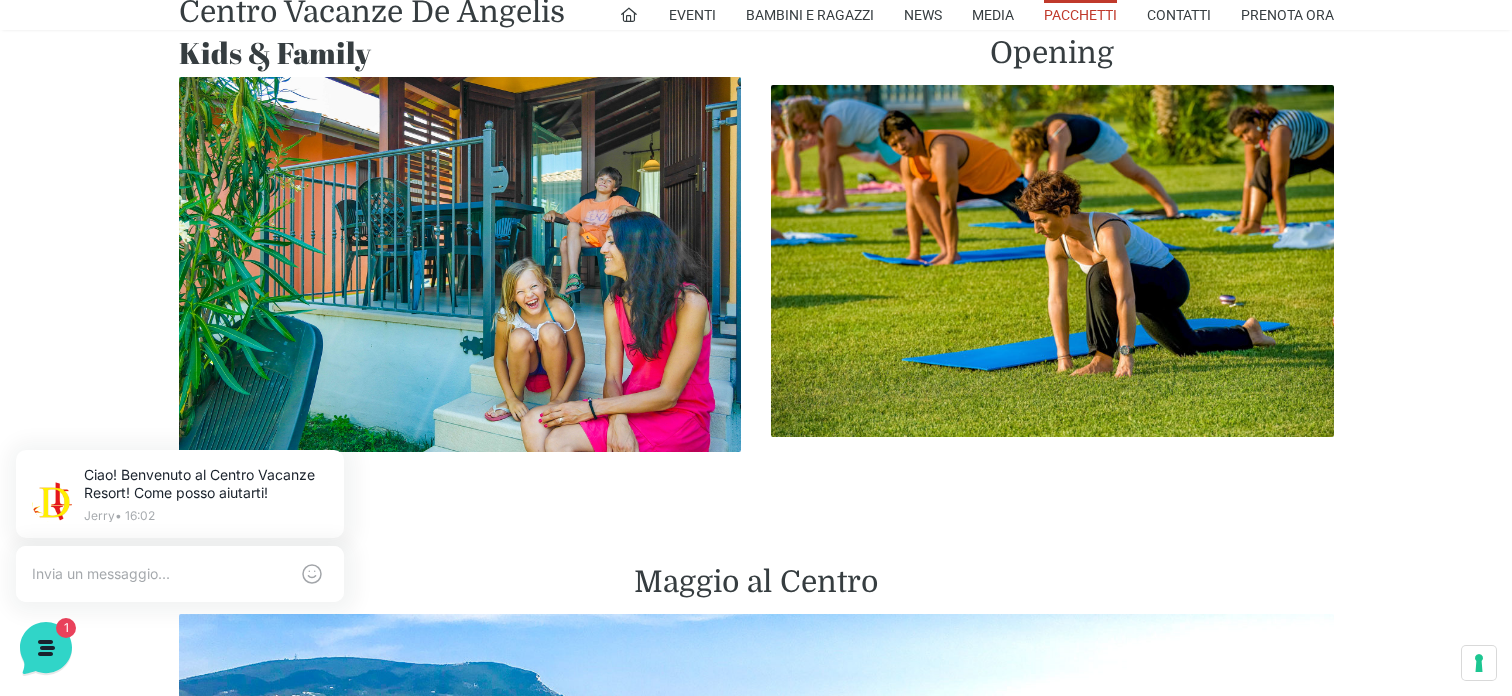 click at bounding box center (460, 264) 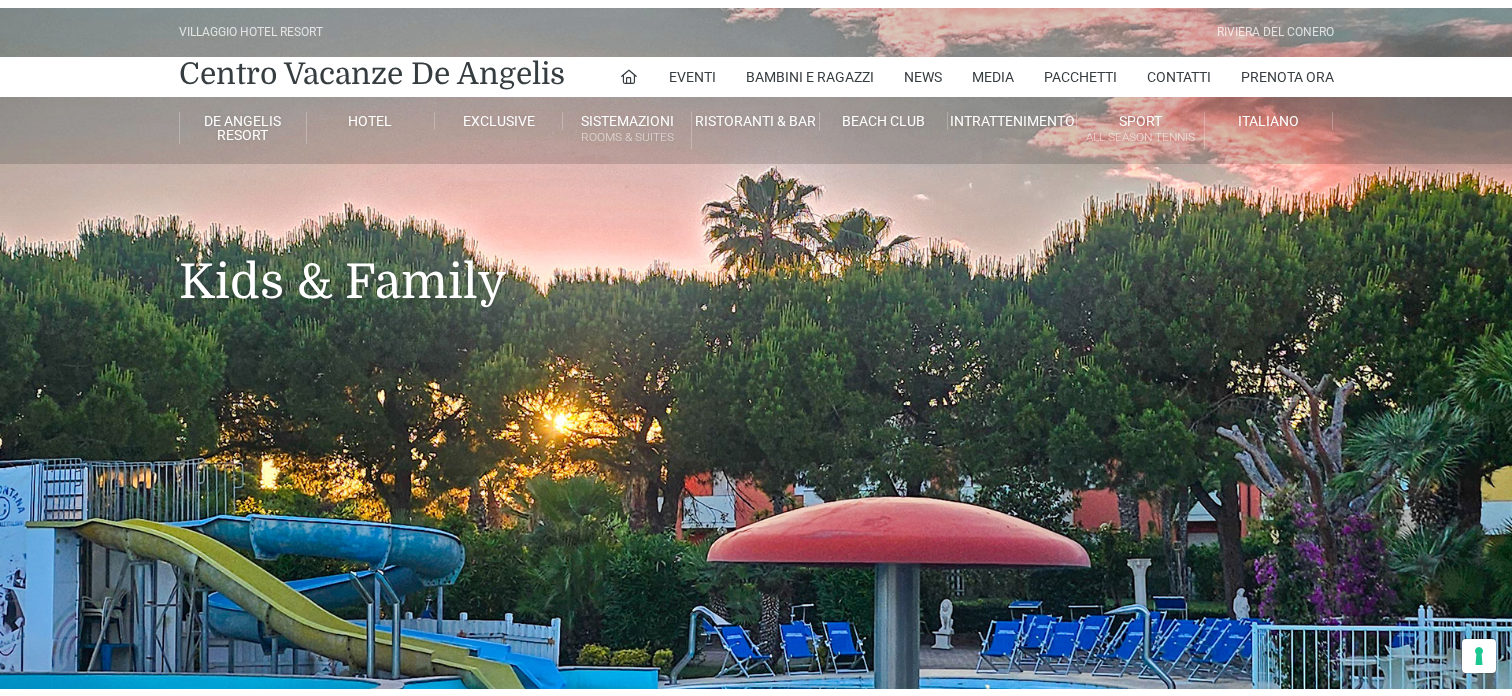 scroll, scrollTop: 0, scrollLeft: 0, axis: both 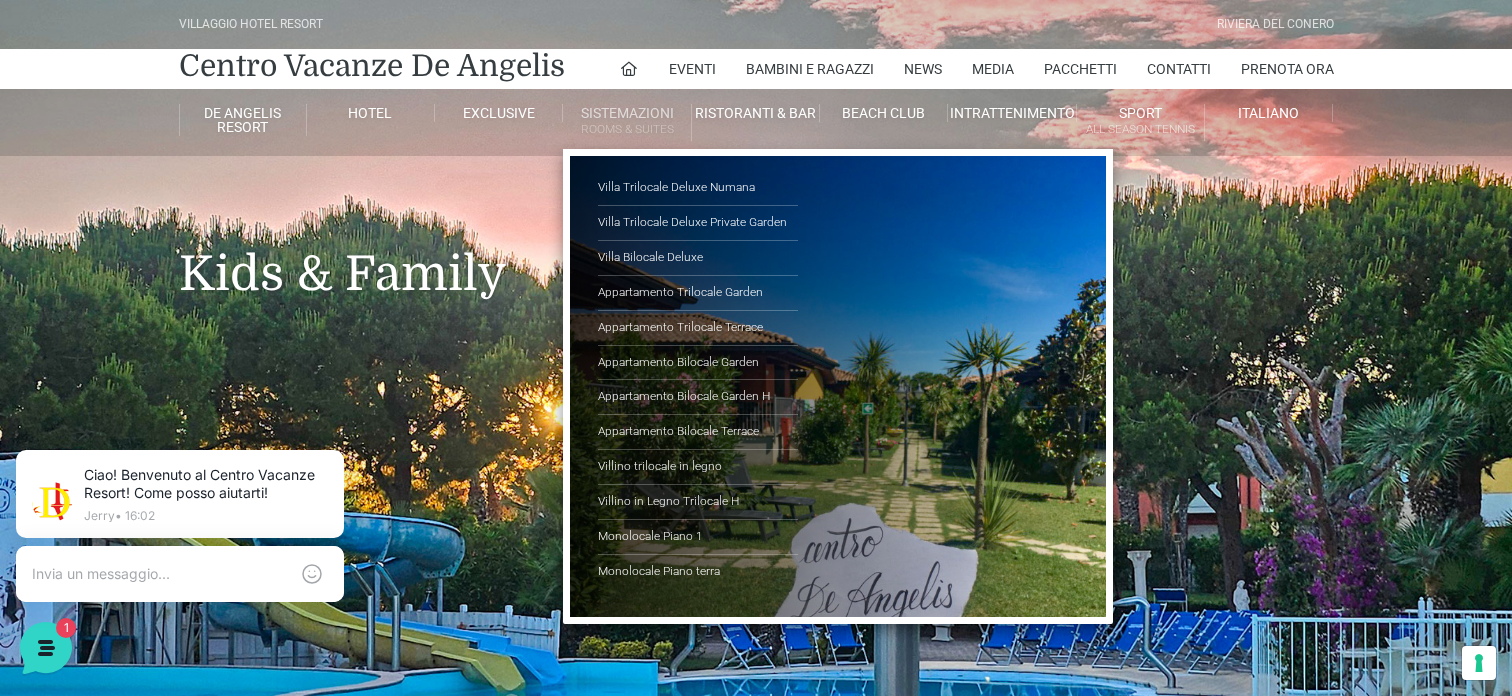 click on "Sistemazioni Rooms & Suites" at bounding box center (627, 122) 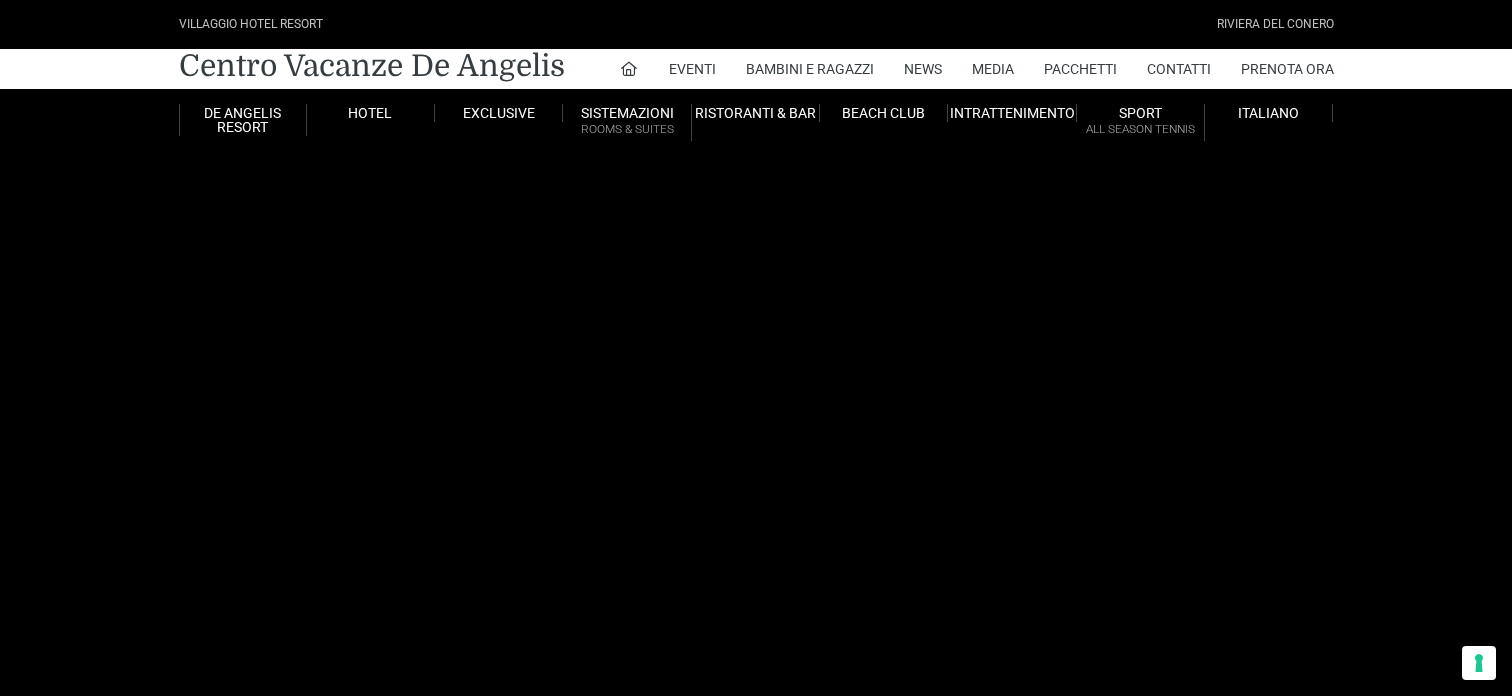 scroll, scrollTop: 0, scrollLeft: 0, axis: both 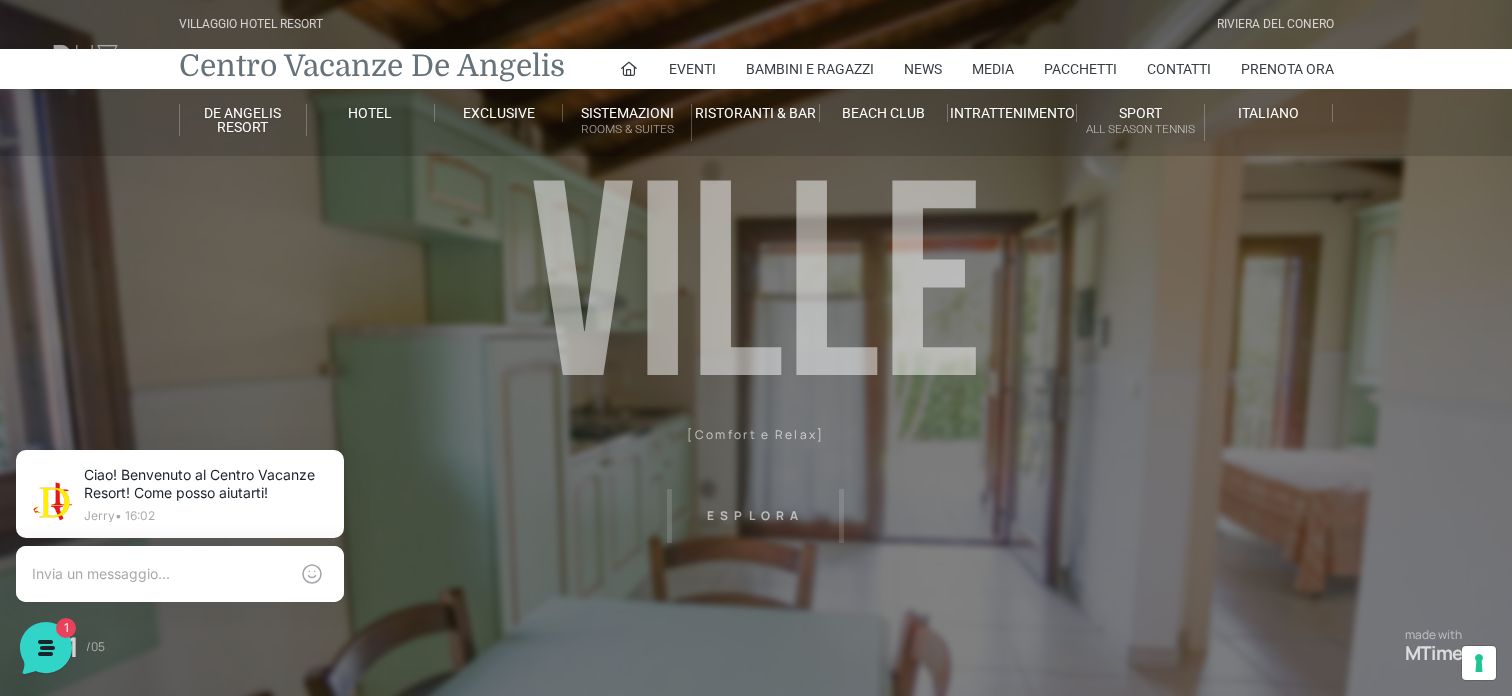 click on "Centro Vacanze De Angelis" at bounding box center (372, 66) 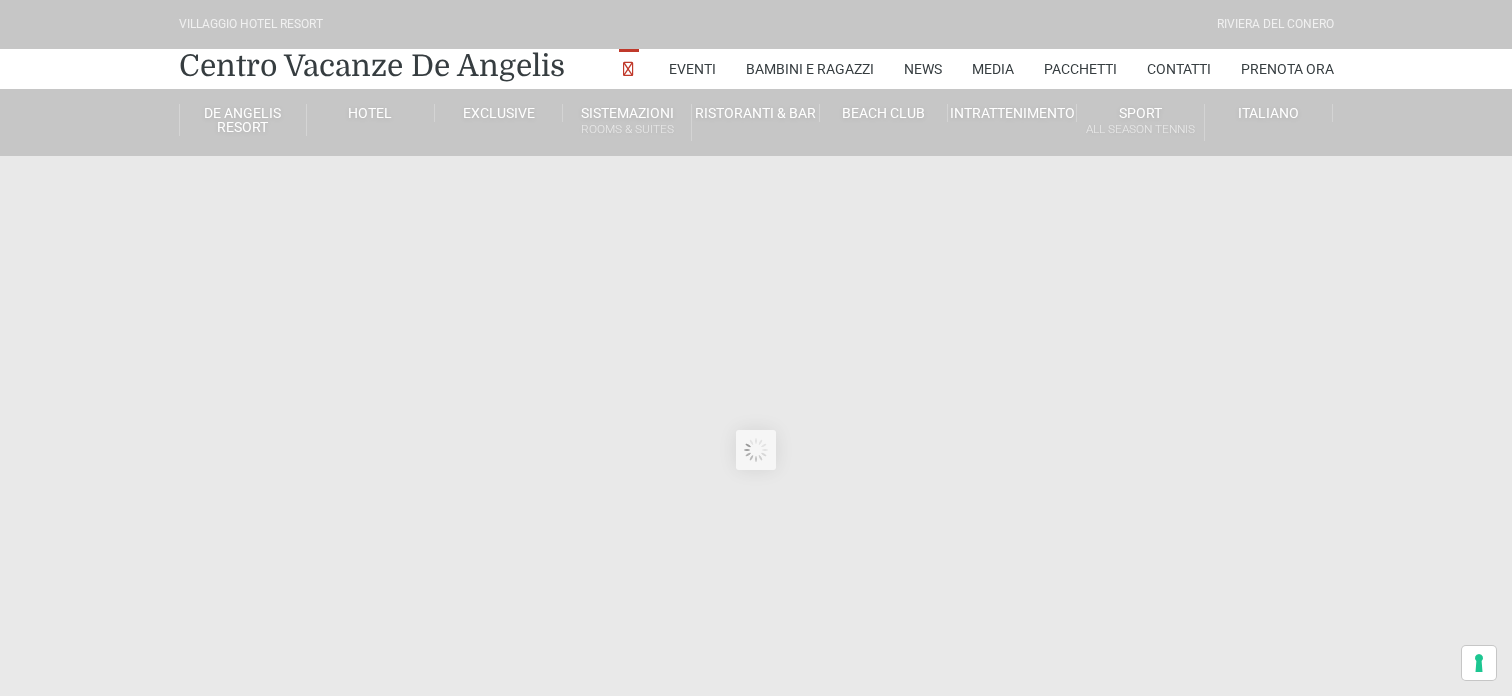 scroll, scrollTop: 0, scrollLeft: 0, axis: both 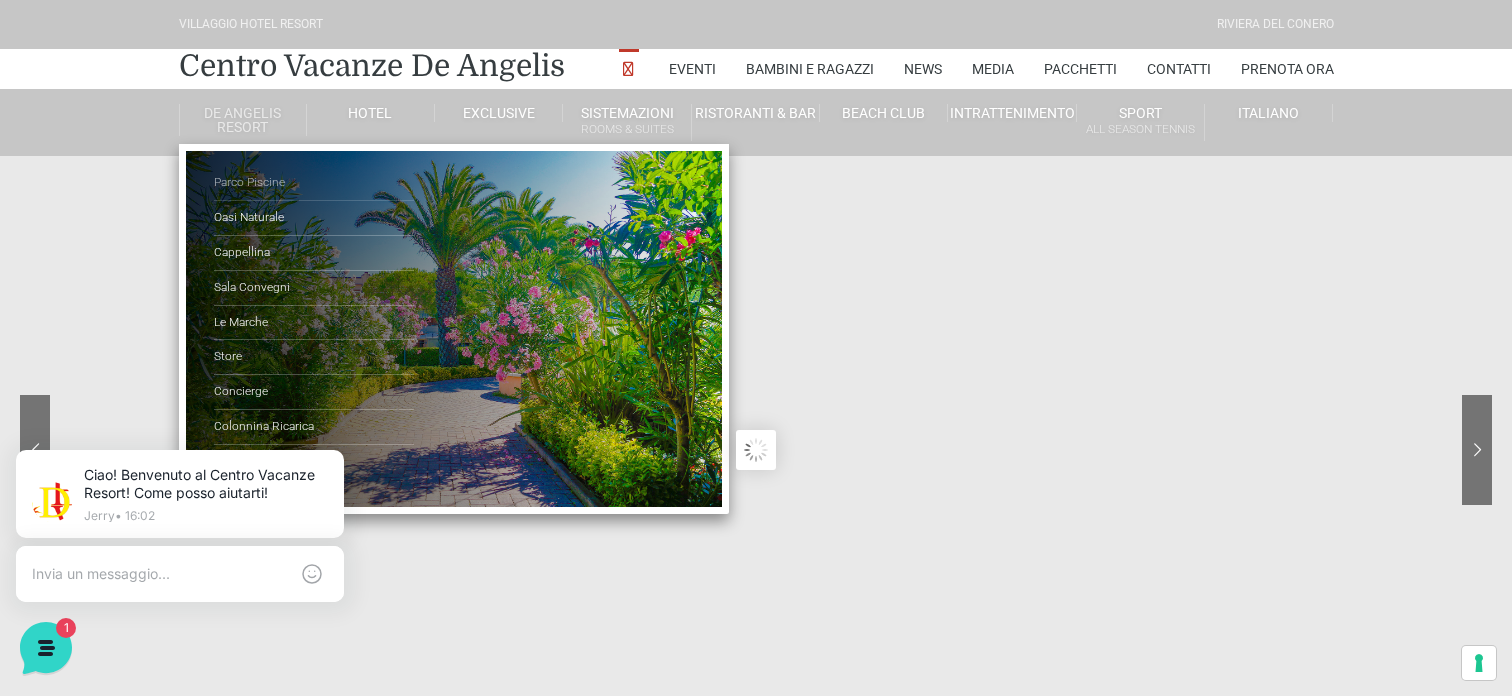 click on "Parco Piscine" at bounding box center (314, 183) 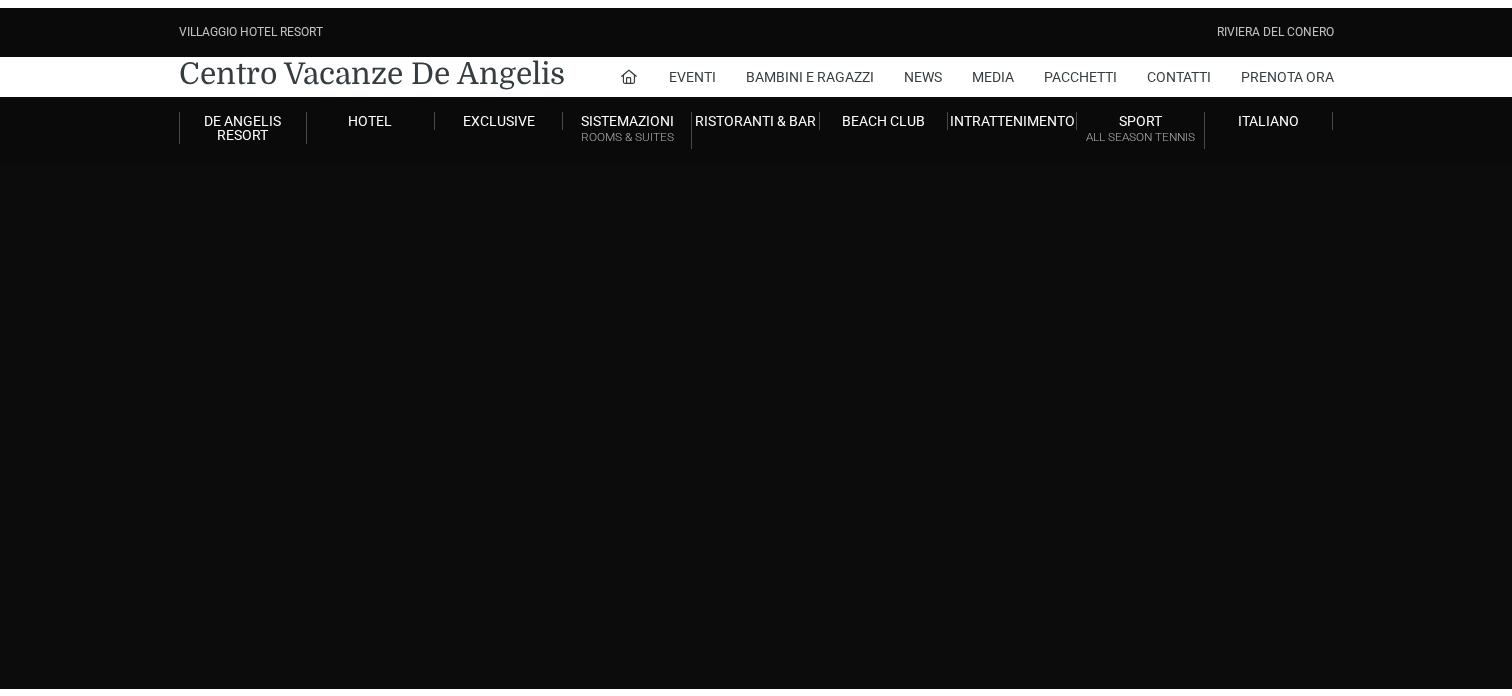 scroll, scrollTop: 0, scrollLeft: 0, axis: both 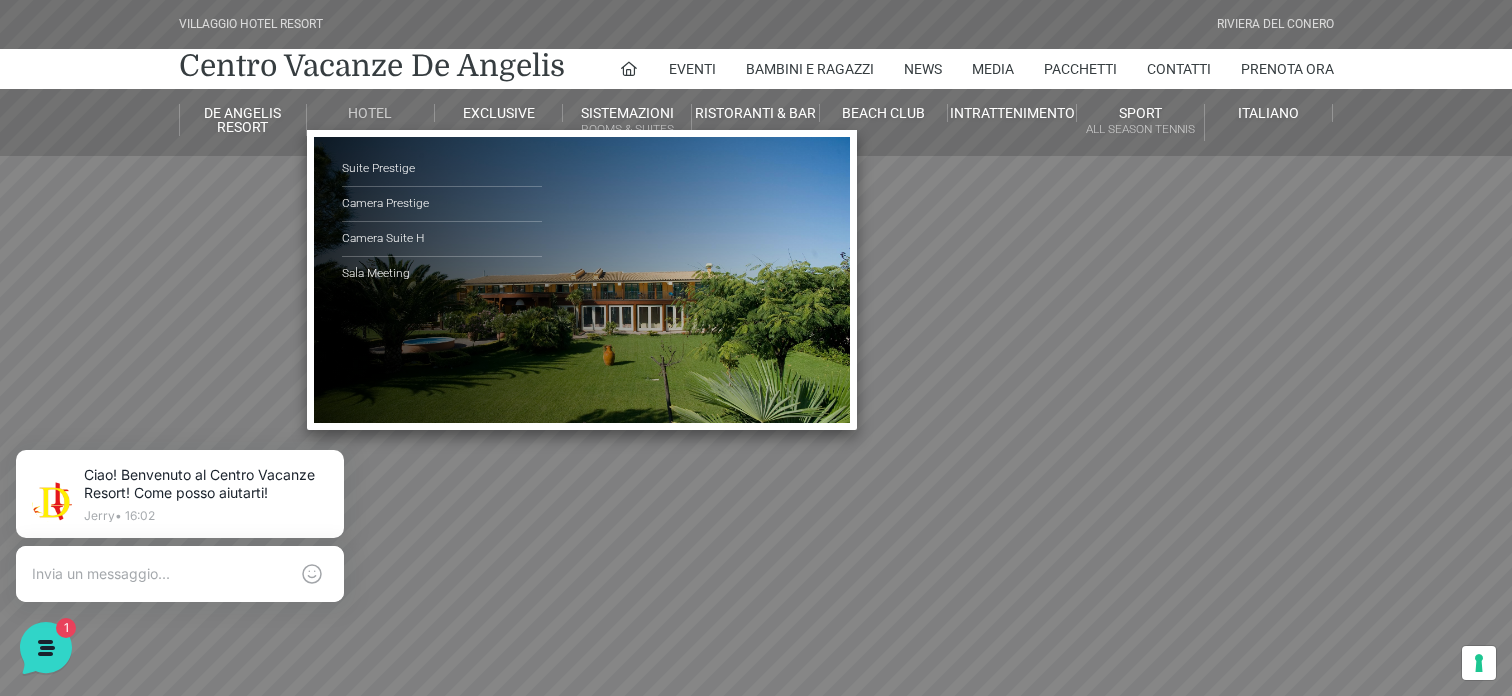 click on "Hotel" at bounding box center (371, 113) 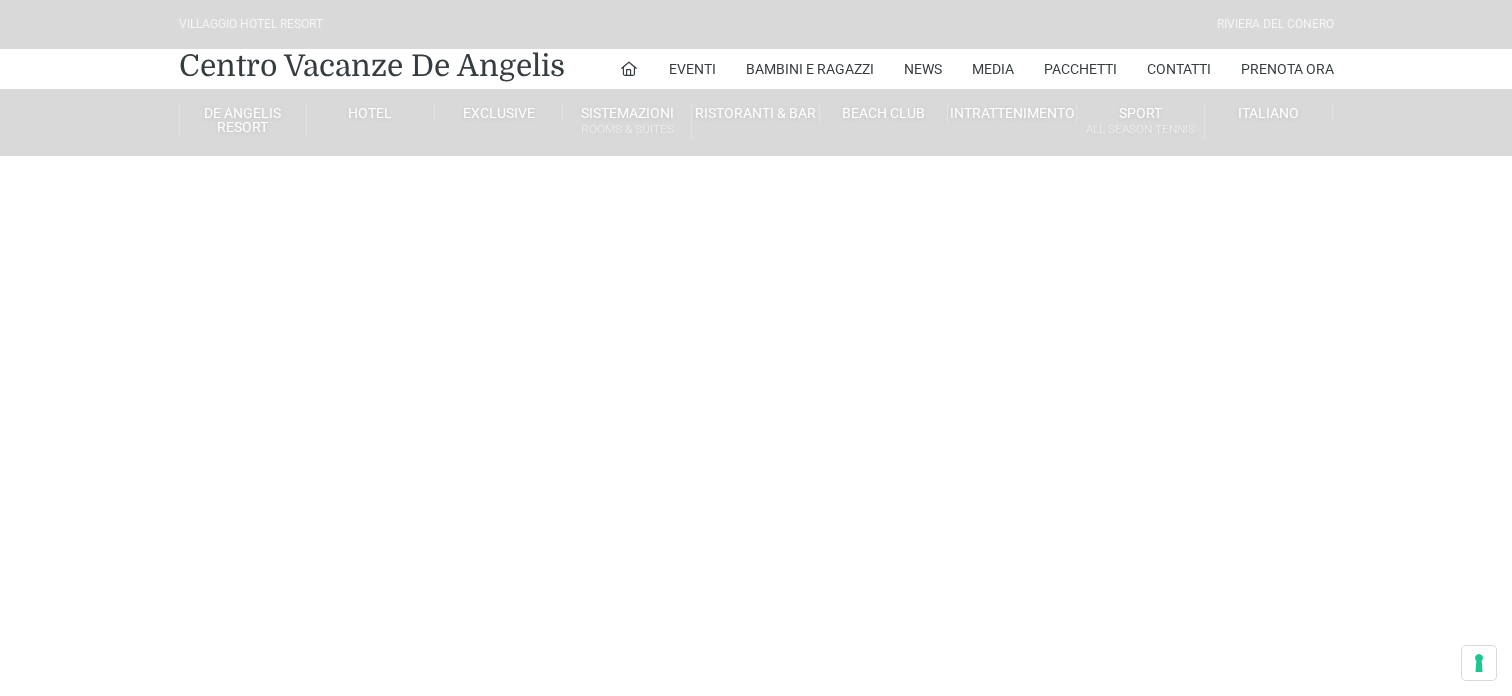 scroll, scrollTop: 0, scrollLeft: 0, axis: both 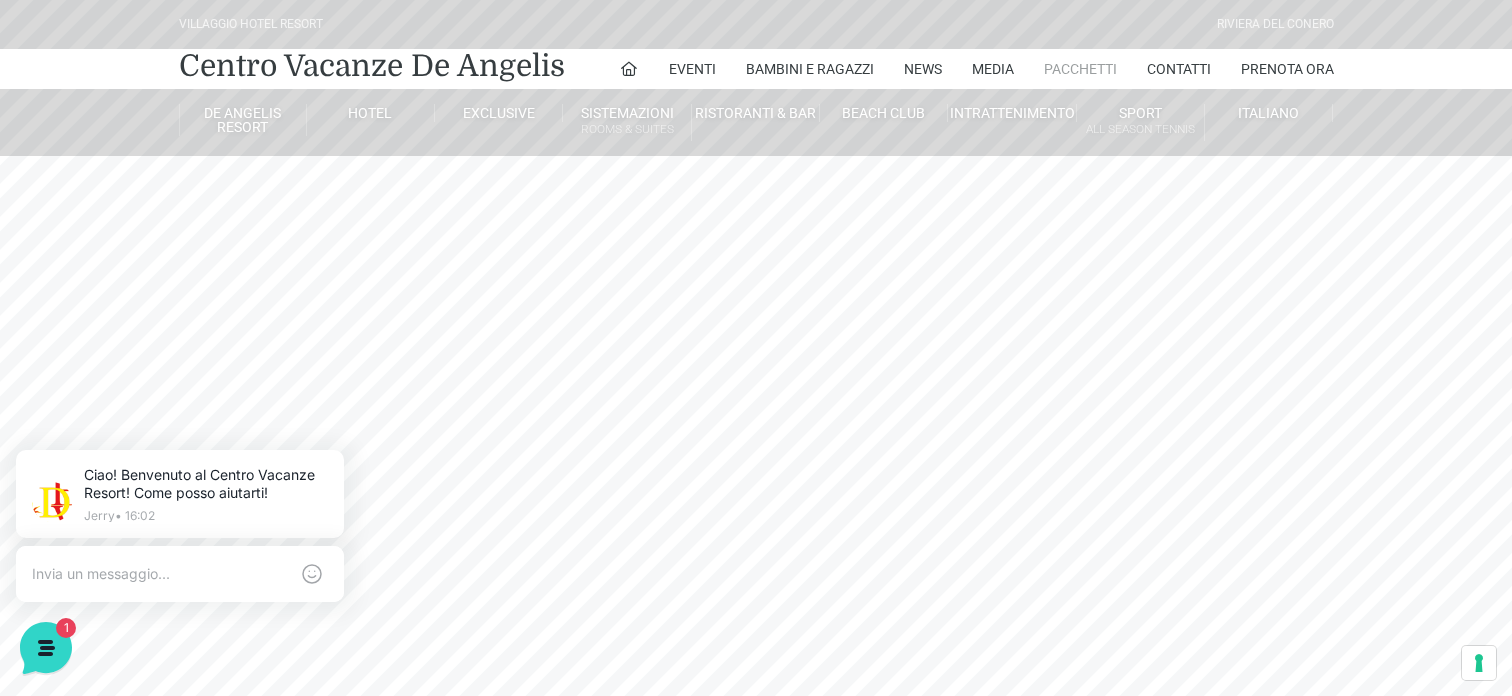 click on "Pacchetti" at bounding box center [1080, 69] 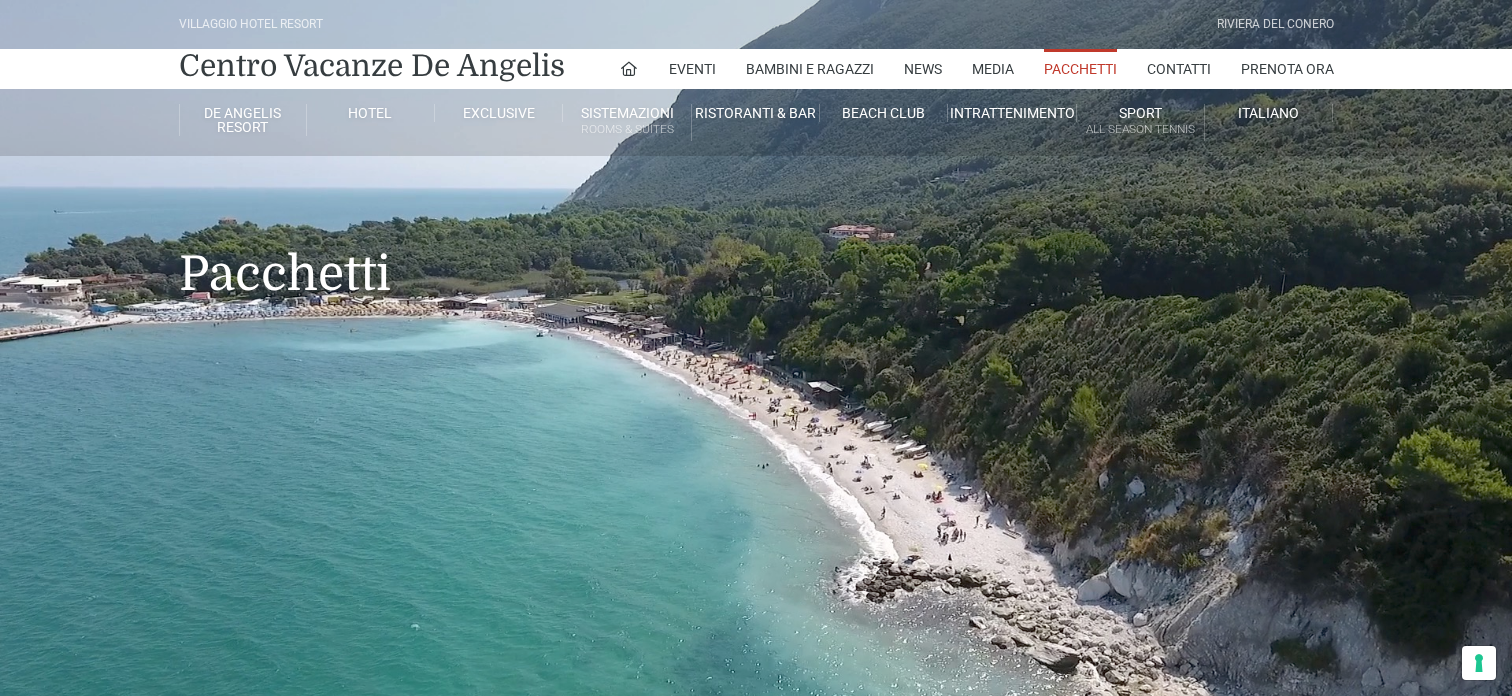 scroll, scrollTop: 0, scrollLeft: 0, axis: both 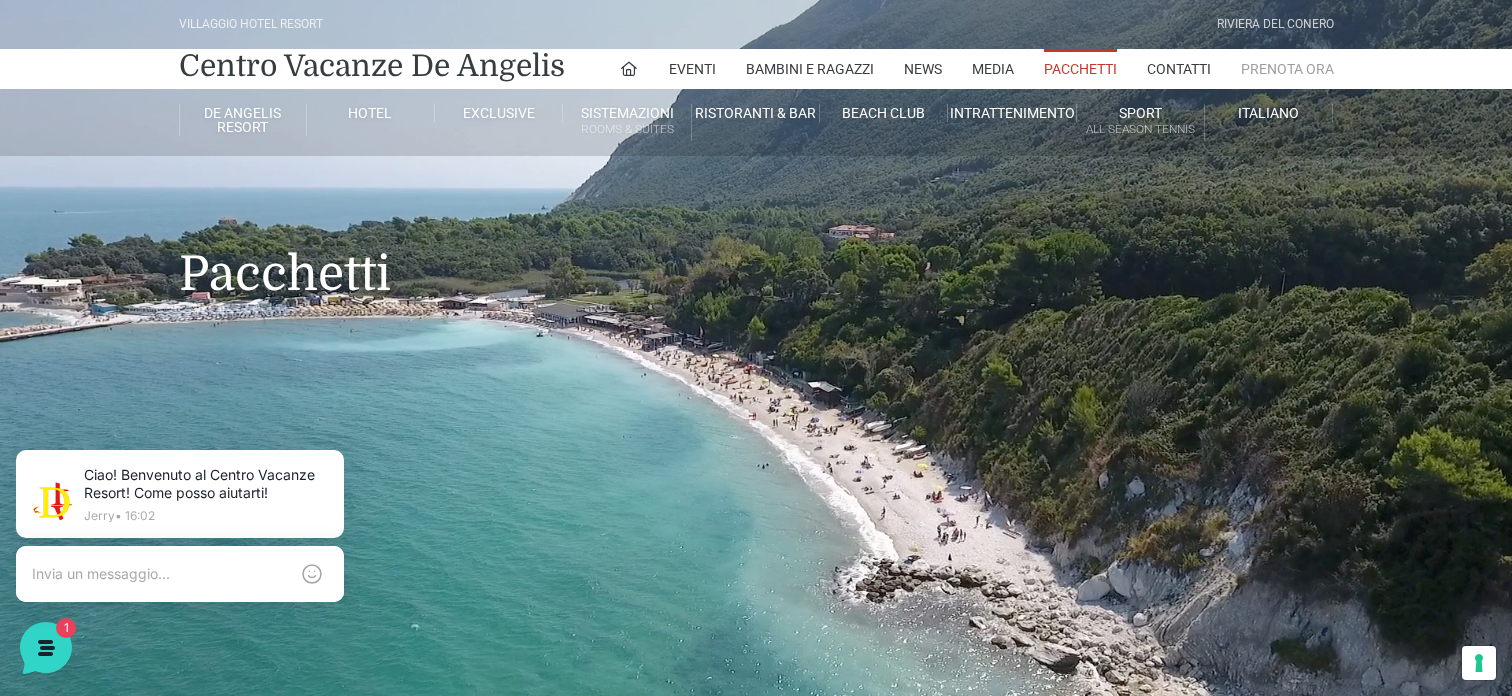 click on "Prenota Ora" at bounding box center [1287, 69] 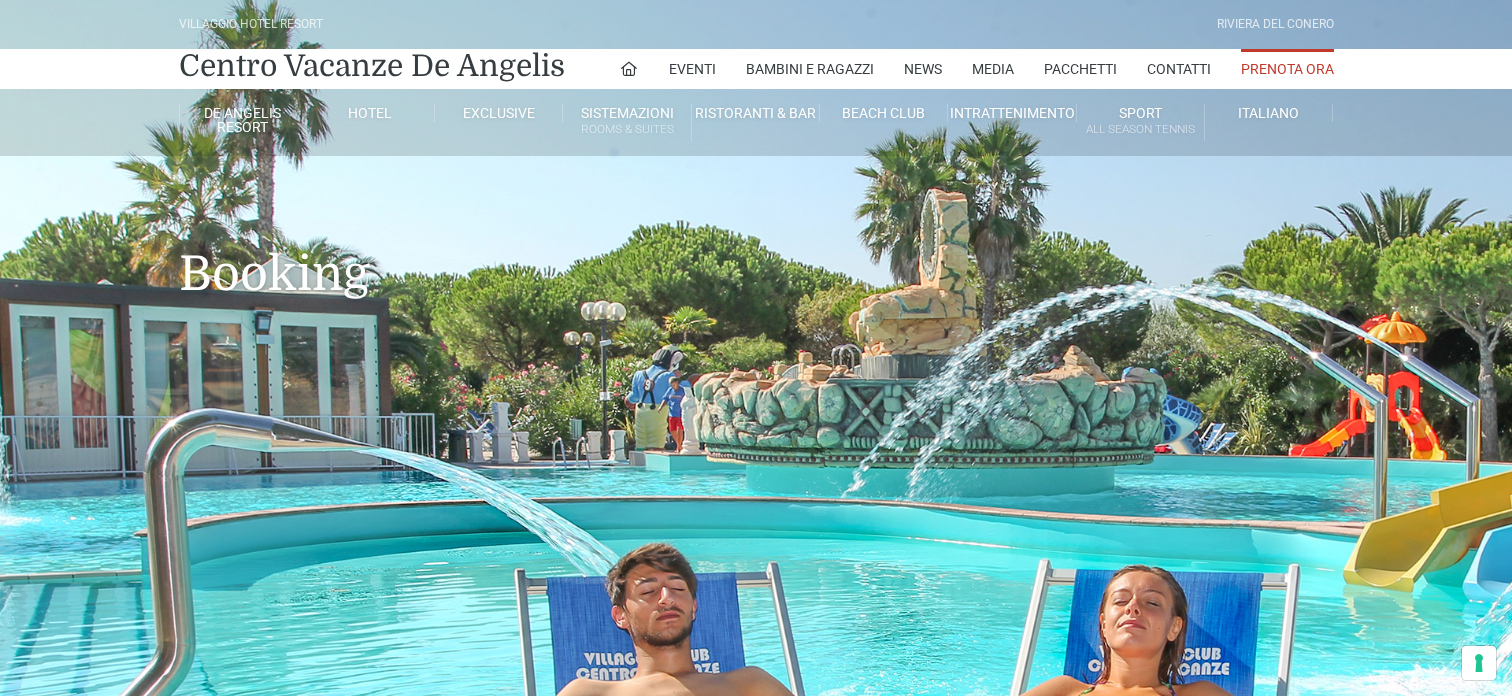 scroll, scrollTop: 0, scrollLeft: 0, axis: both 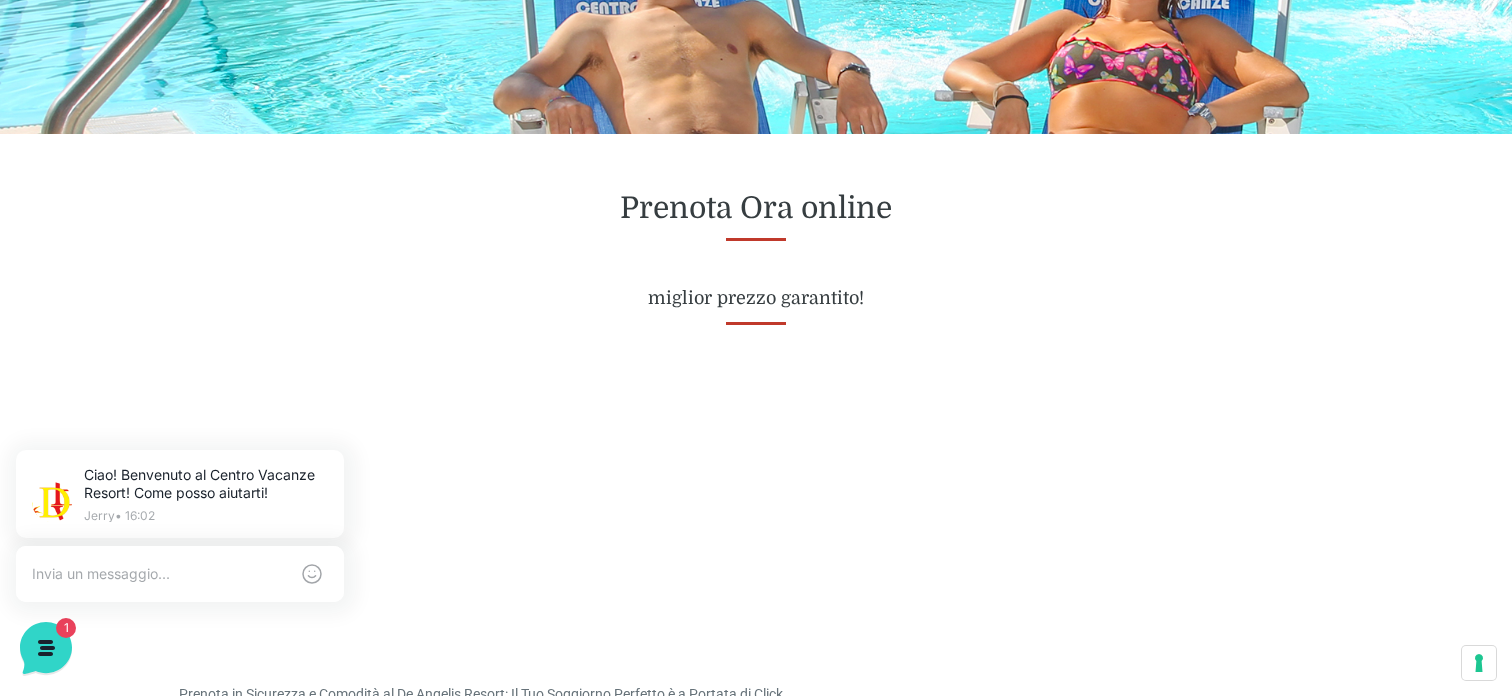 click on "Prenota Ora online
miglior prezzo garantito!
Prenota in Sicurezza e Comodità al De Angelis Resort: Il Tuo Soggiorno Perfetto è a Portata di Click
Prenotare la tua vacanza da sogno non è mai stato così semplice, sicuro e conveniente come su  villaggiocentrovacanzedeangelis.com/booking . Qui trovi un ambiente virtuale intuitivo, studiato per offrirti un’esperienza senza stress dalla selezione dell’alloggio alla conferma della tua prenotazione. Il nostro obiettivo? Regalarti la massima serenità, sia prima che durante il tuo soggiorno, affinché tu possa concentrarti su ciò che conta davvero: rilassarti, divertirti e creare ricordi indimenticabili.
Vantaggi della Prenotazione Online:
Prenotazione online sicura : Grazie a protocolli di crittografia avanzati, le tue informazioni personali e finanziarie sono protette, assicurandoti un  pagamento protetto" at bounding box center [756, 843] 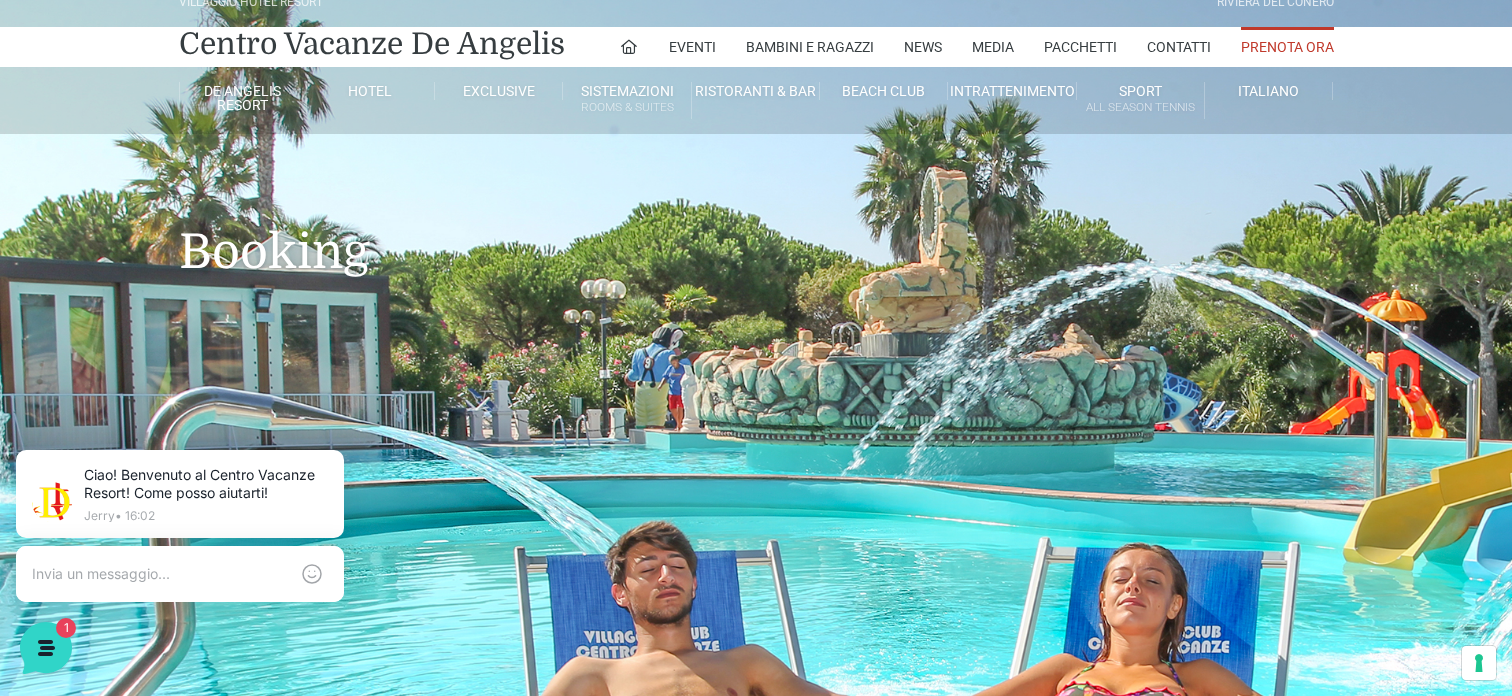 scroll, scrollTop: 0, scrollLeft: 0, axis: both 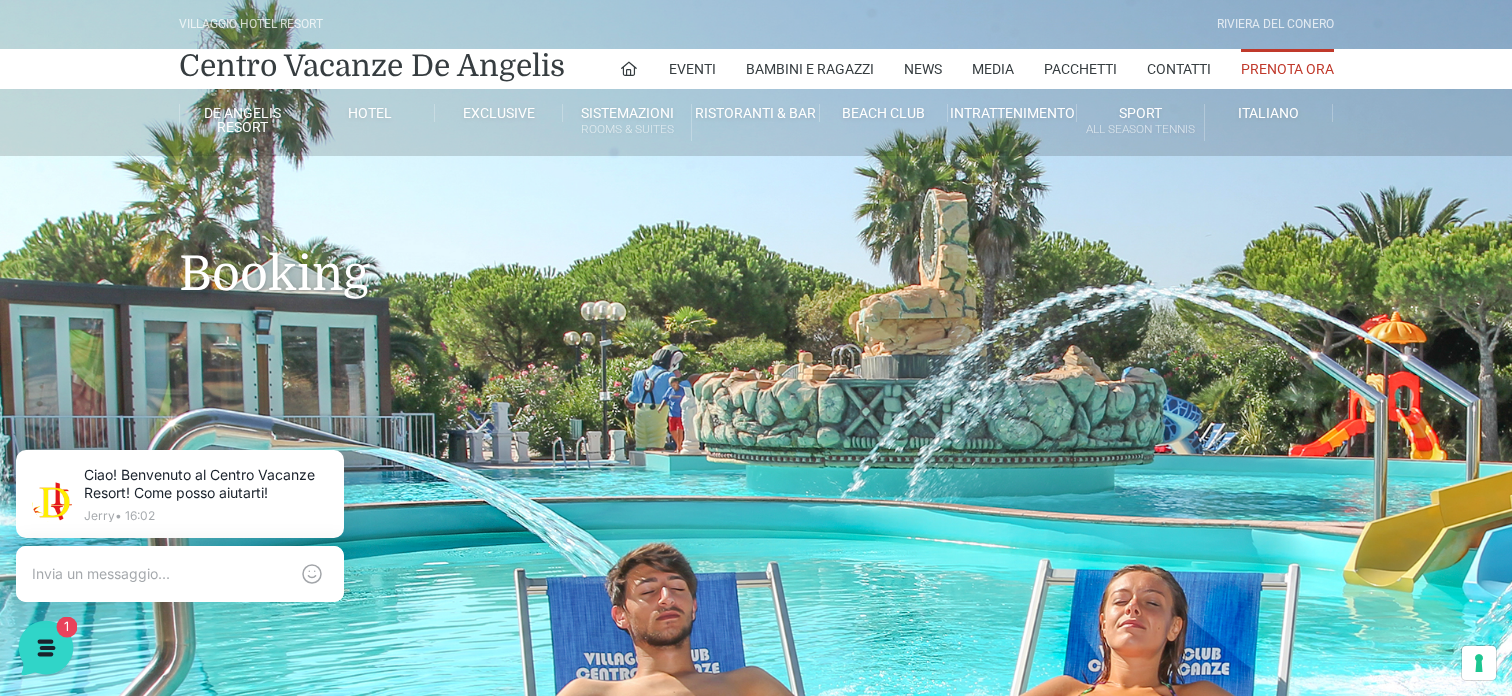click 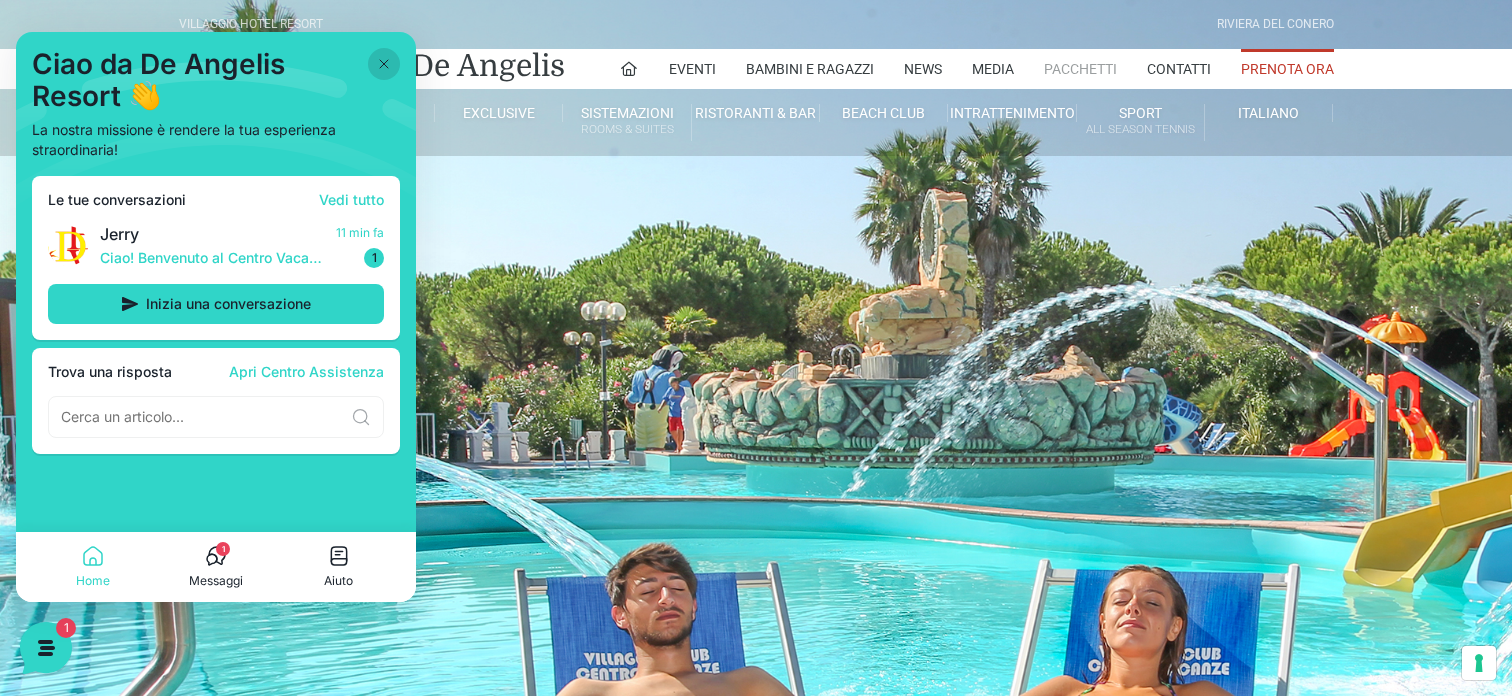 click on "Pacchetti" at bounding box center (1080, 69) 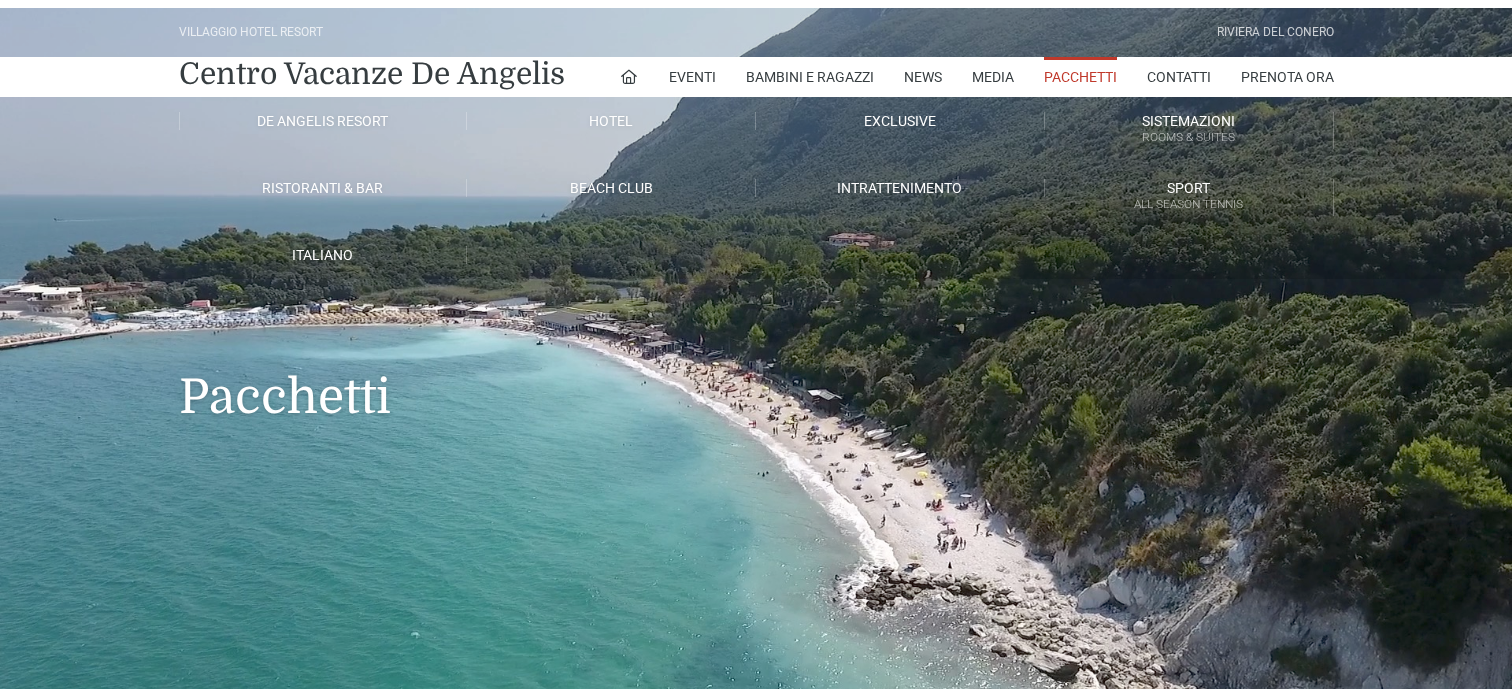 scroll, scrollTop: 0, scrollLeft: 0, axis: both 